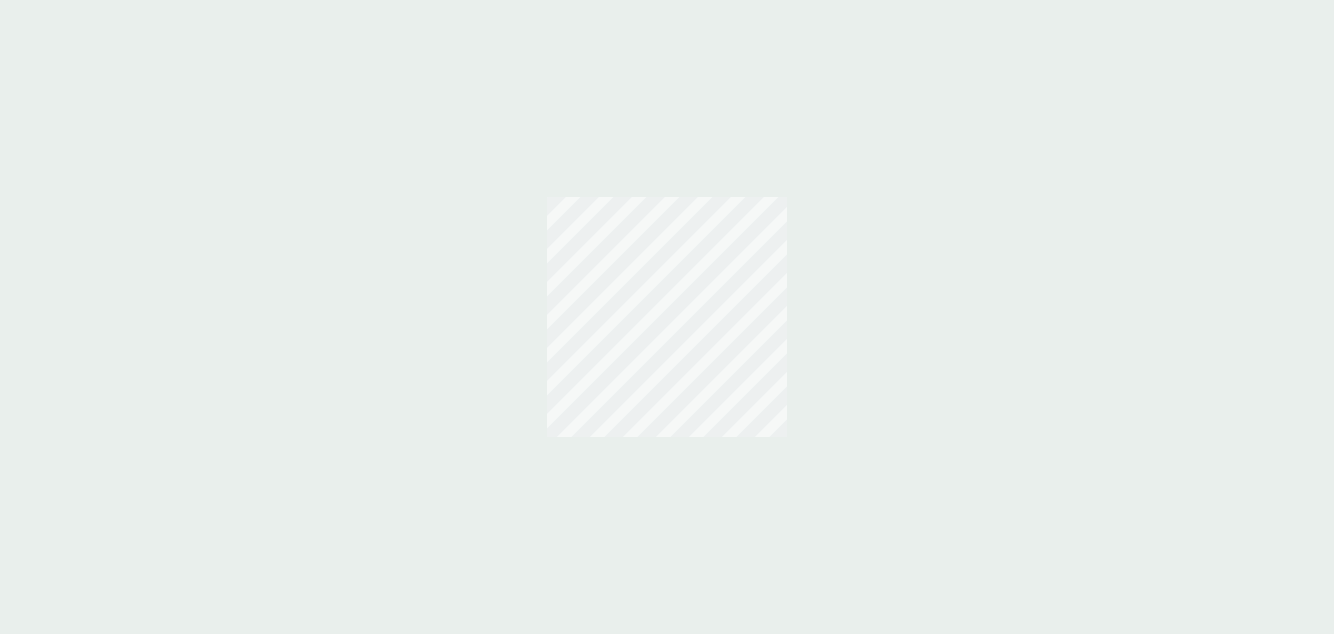 scroll, scrollTop: 0, scrollLeft: 0, axis: both 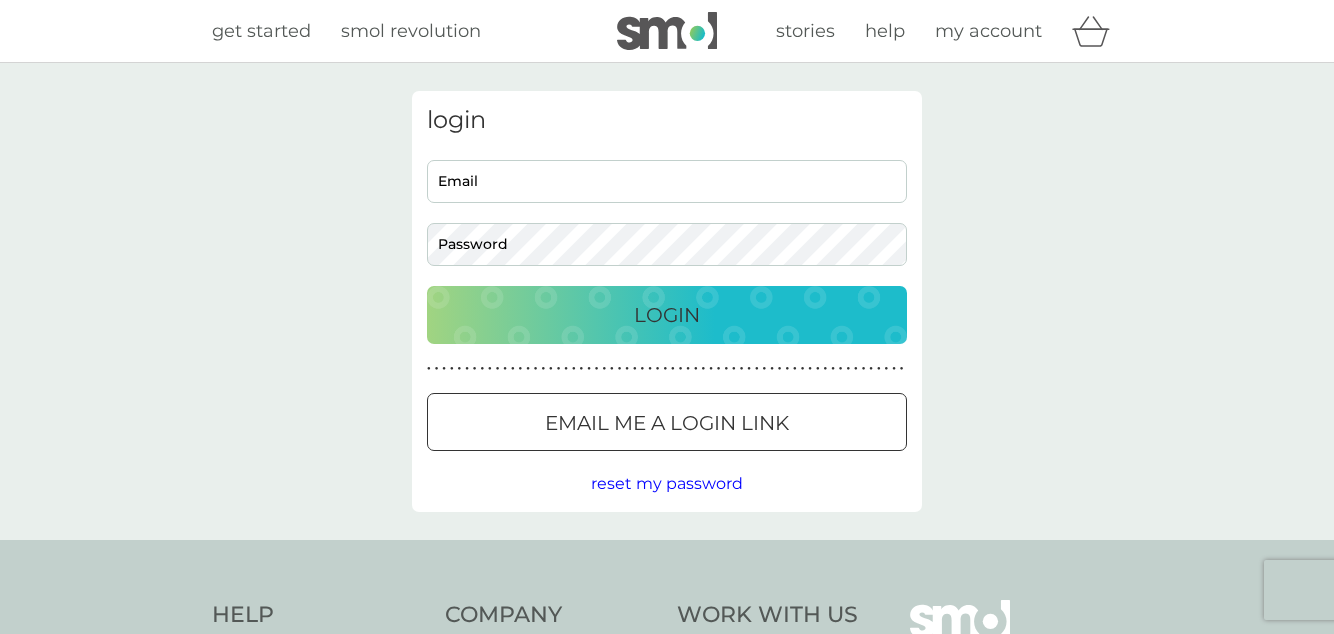 click on "Email" at bounding box center (667, 181) 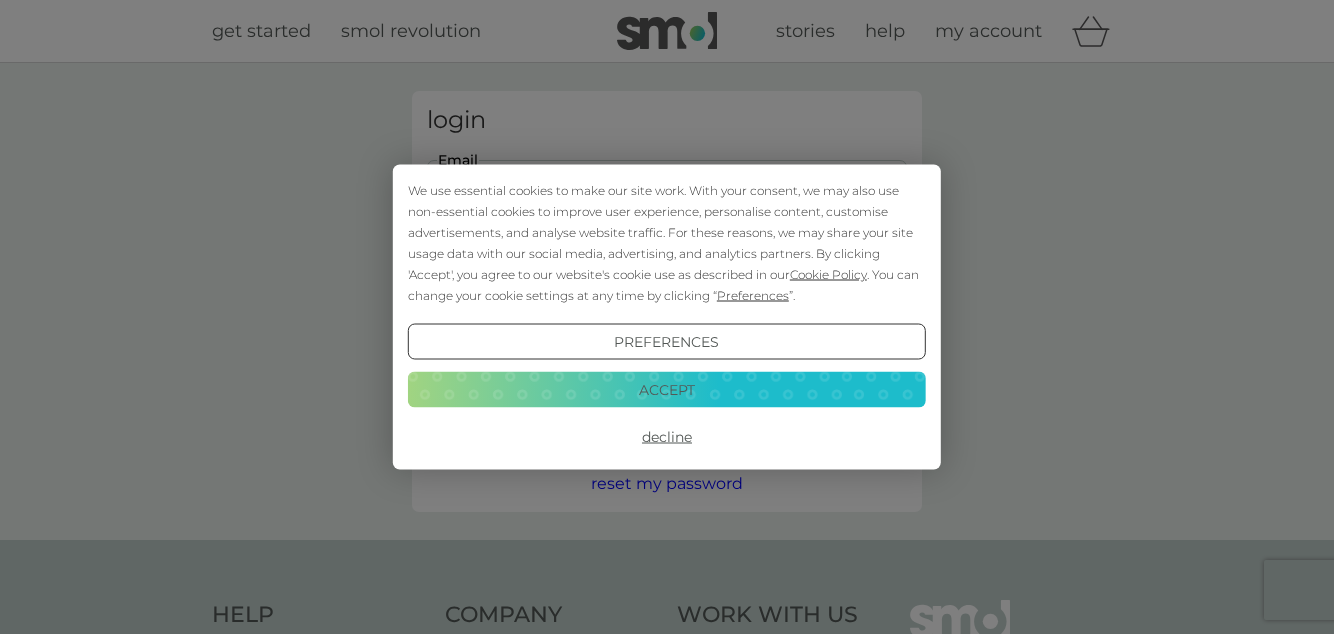 scroll, scrollTop: 0, scrollLeft: 0, axis: both 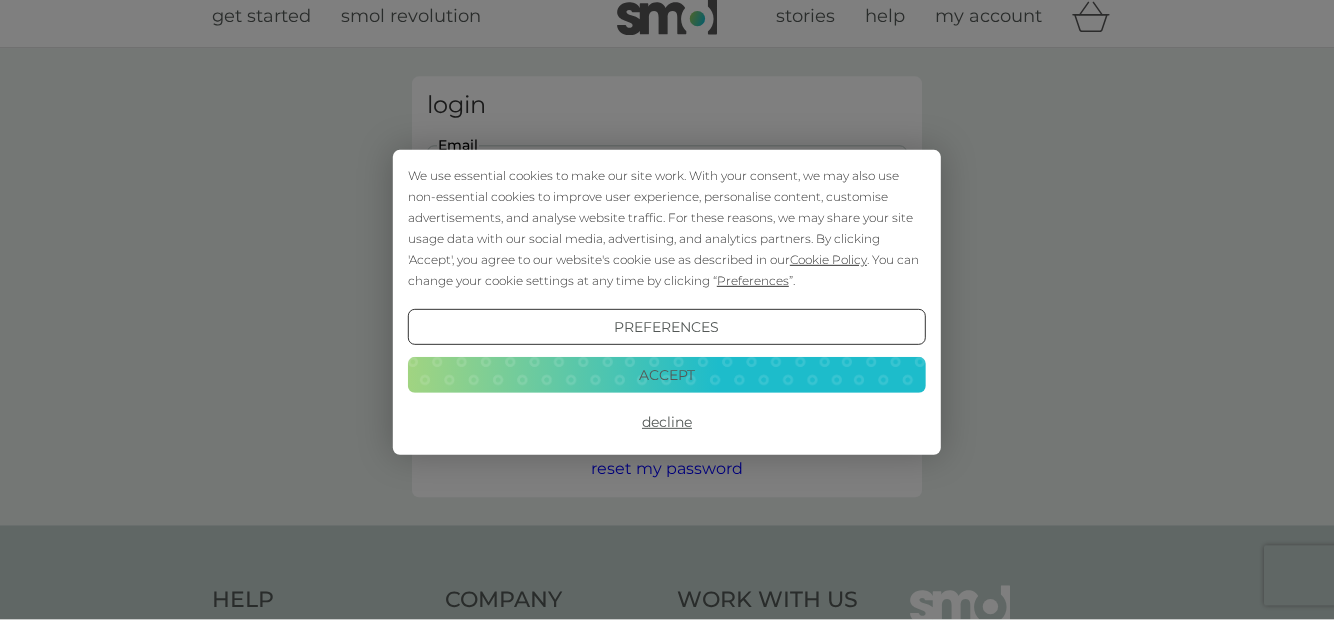type on "[EMAIL]" 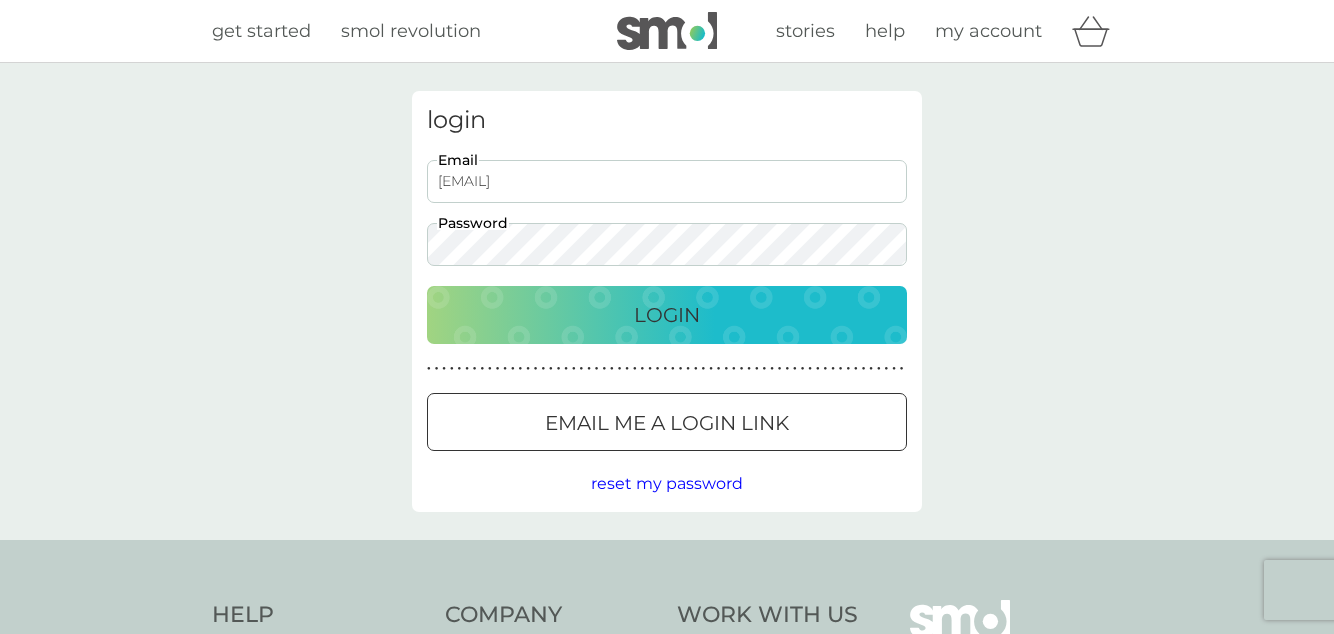 click on "Login" at bounding box center [667, 315] 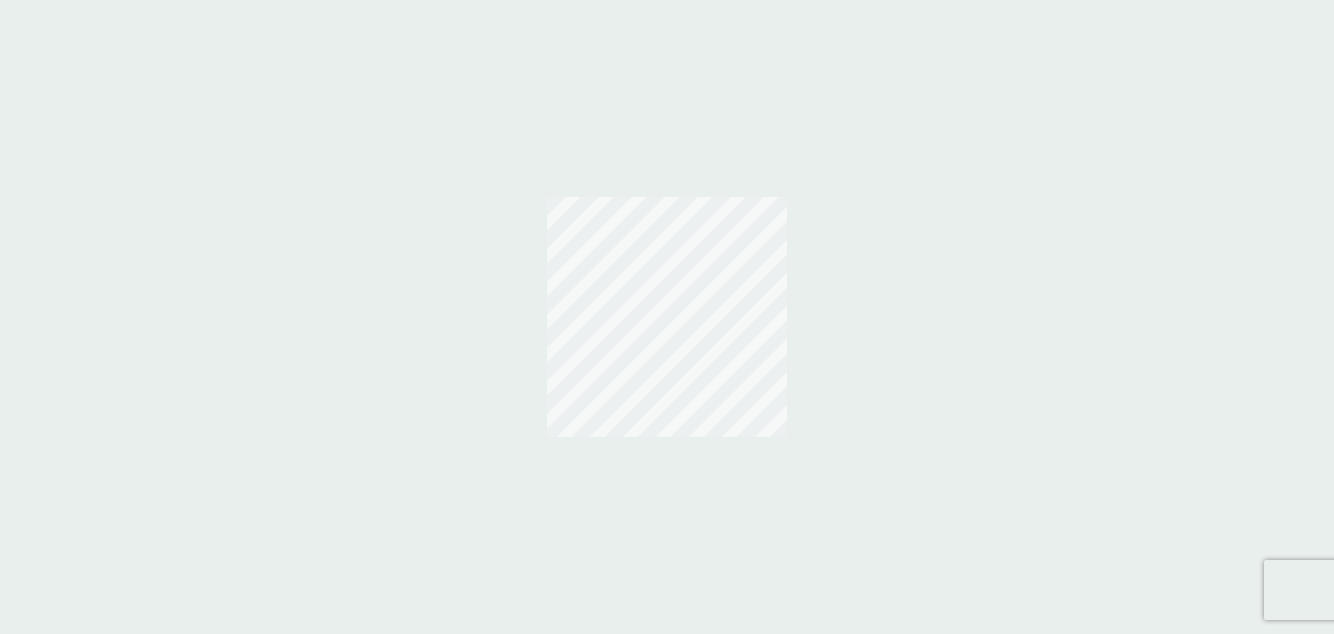 scroll, scrollTop: 0, scrollLeft: 0, axis: both 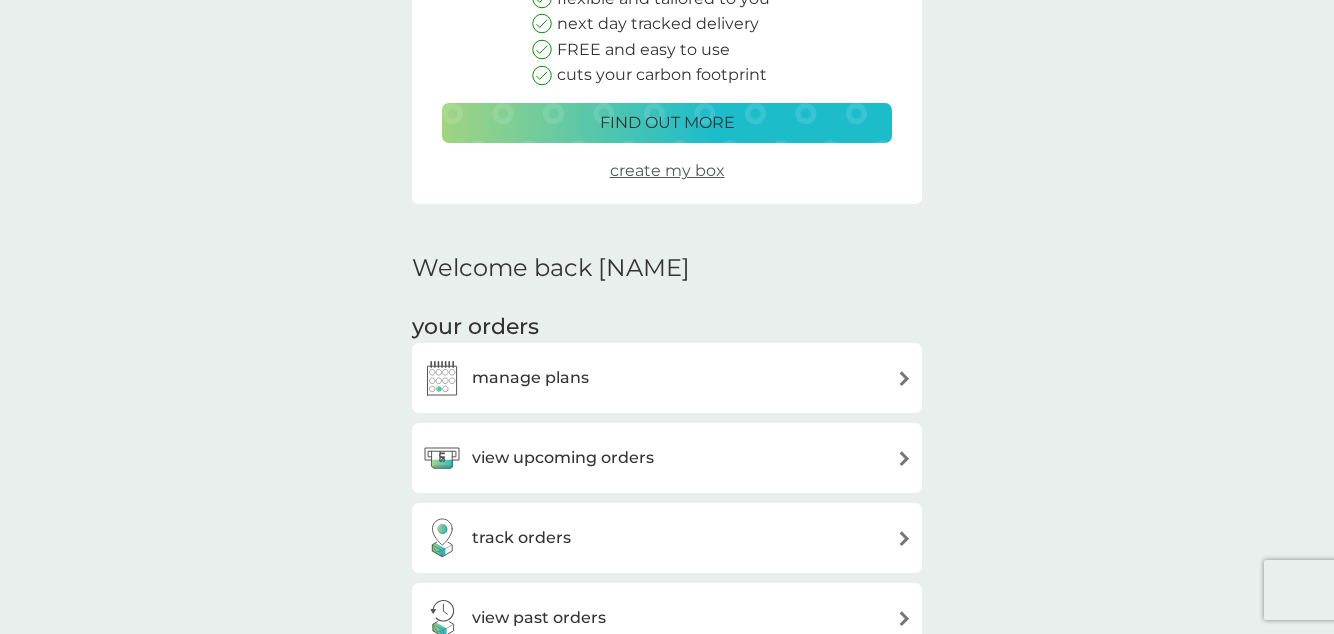 click on "manage plans" at bounding box center [667, 378] 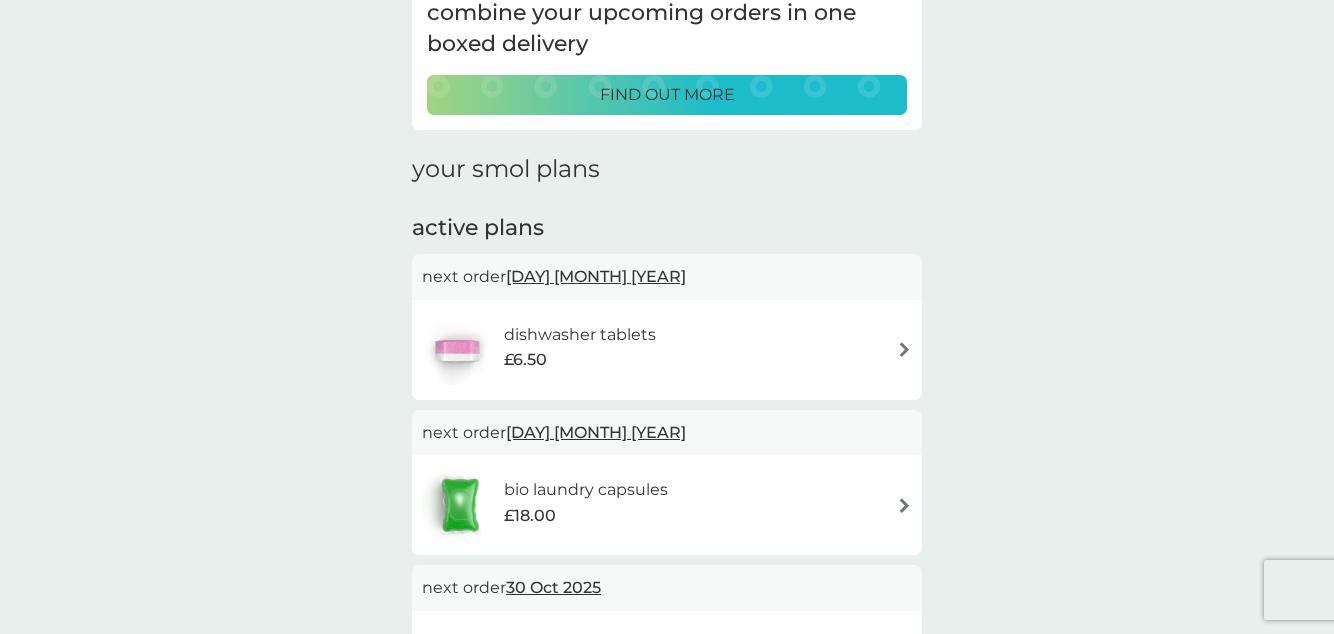 scroll, scrollTop: 164, scrollLeft: 0, axis: vertical 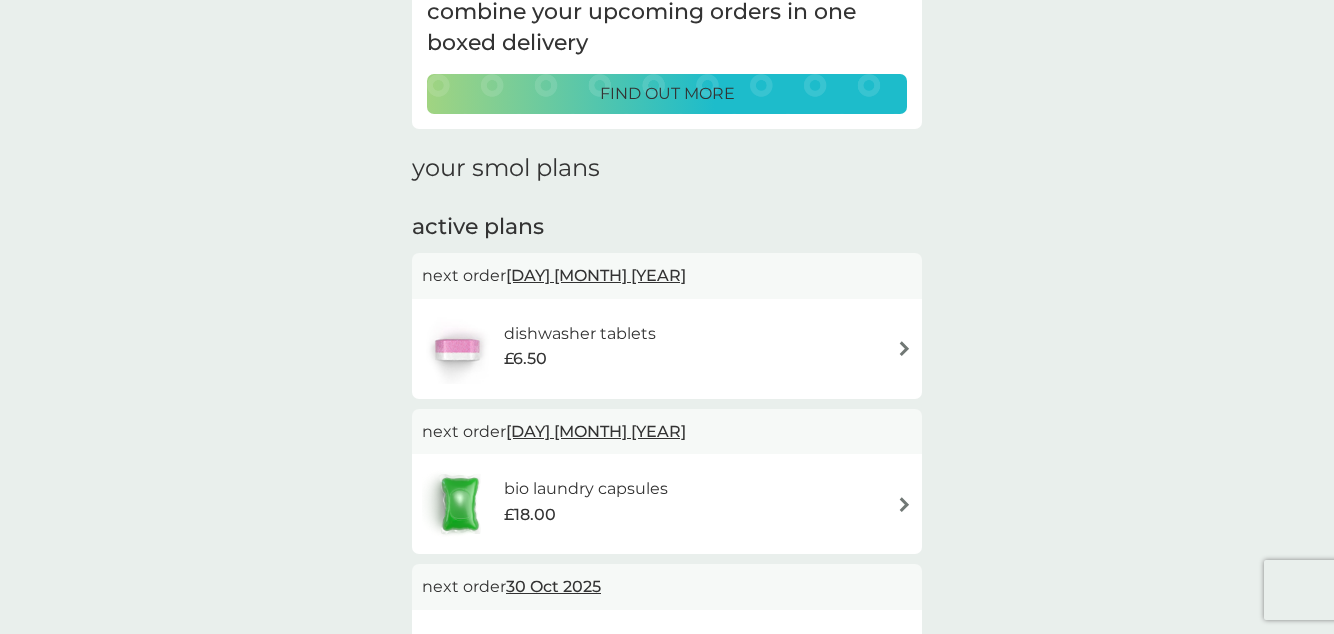 click at bounding box center (904, 504) 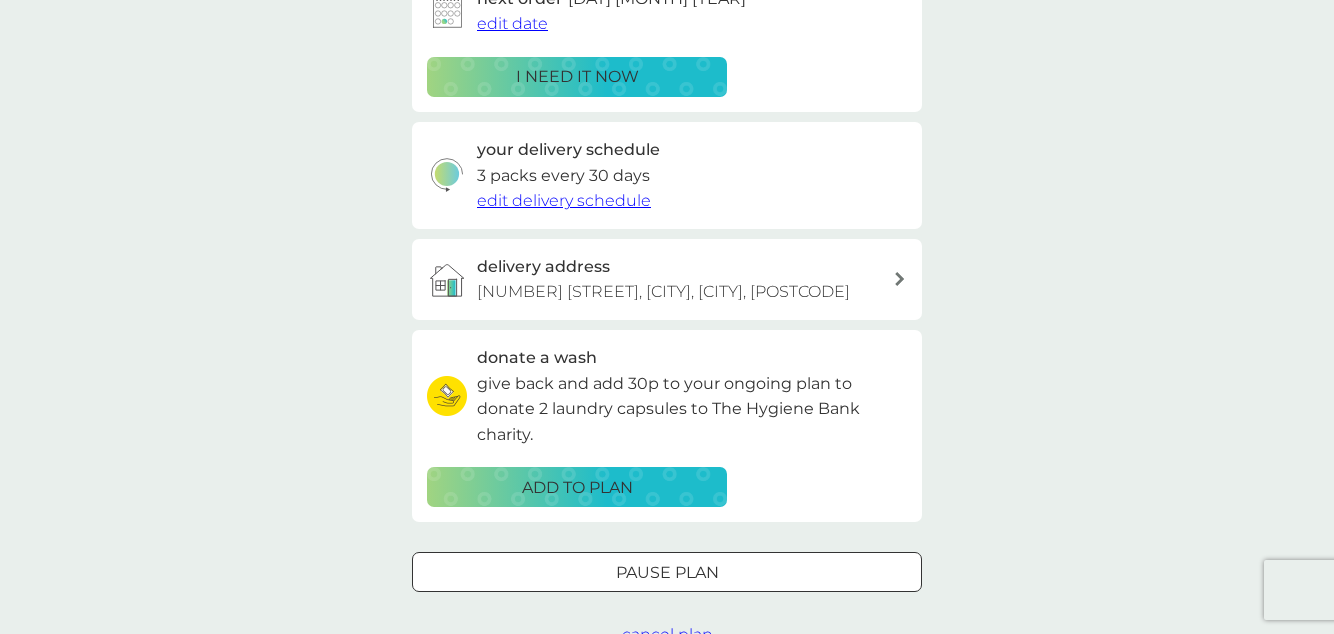 scroll, scrollTop: 423, scrollLeft: 0, axis: vertical 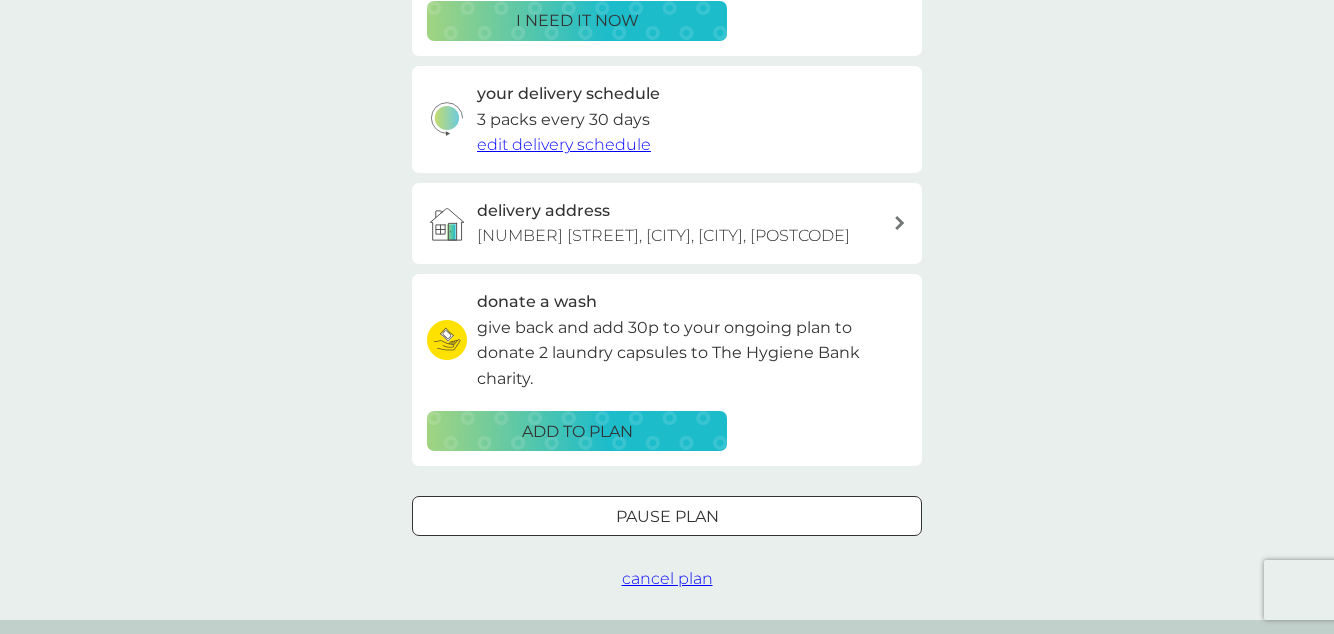 click on "edit delivery schedule" at bounding box center (564, 144) 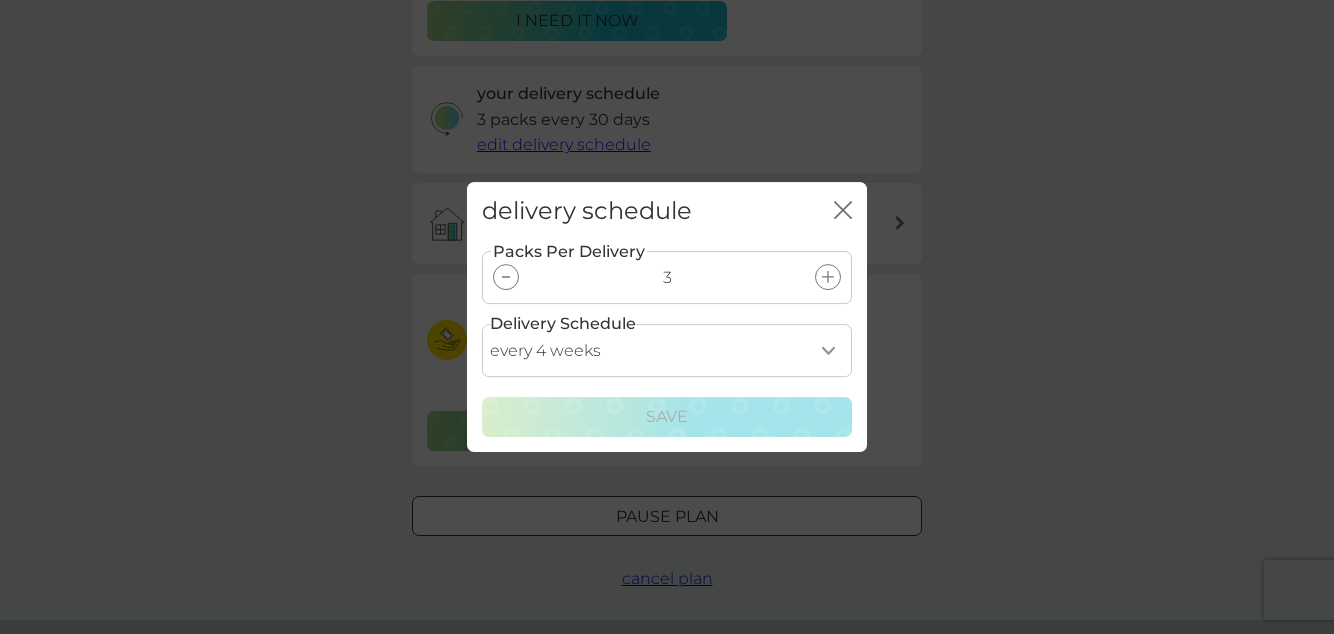 click at bounding box center (506, 277) 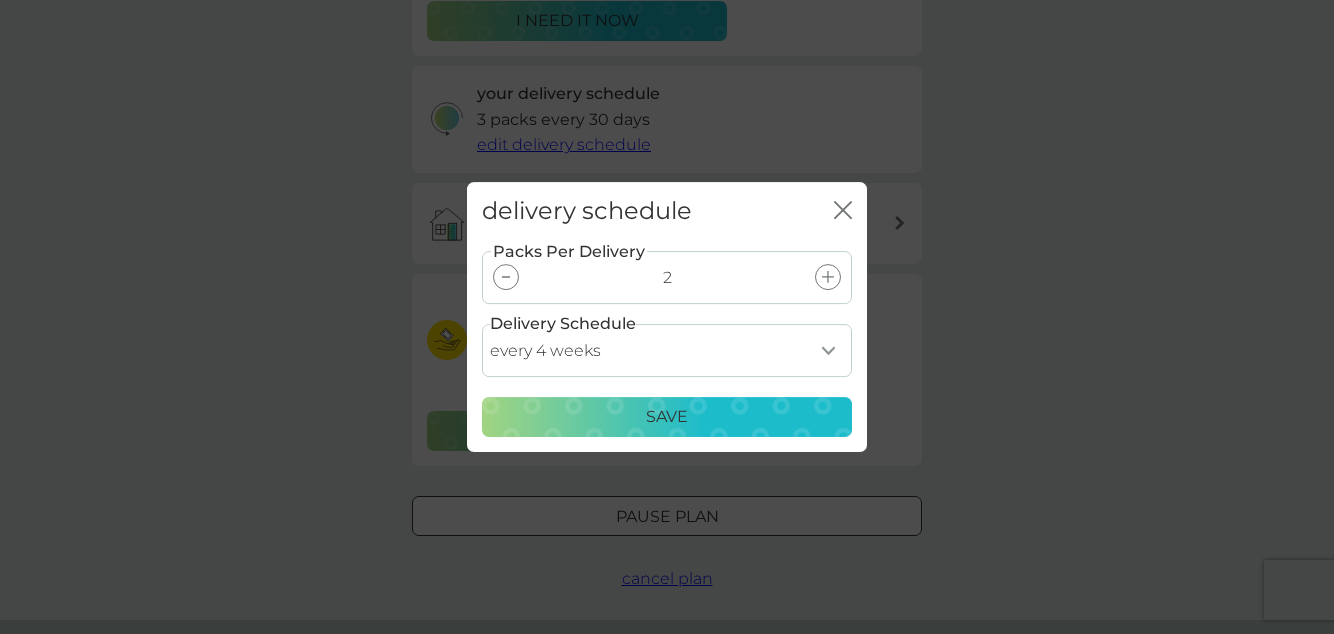 click on "every 1 week every 2 weeks every 3 weeks every 4 weeks every 5 weeks every 6 weeks every 7 weeks every 8 weeks every 9 weeks every 10 weeks every 11 weeks every 12 weeks every 13 weeks every 14 weeks every 15 weeks every 16 weeks every 17 weeks" at bounding box center [667, 350] 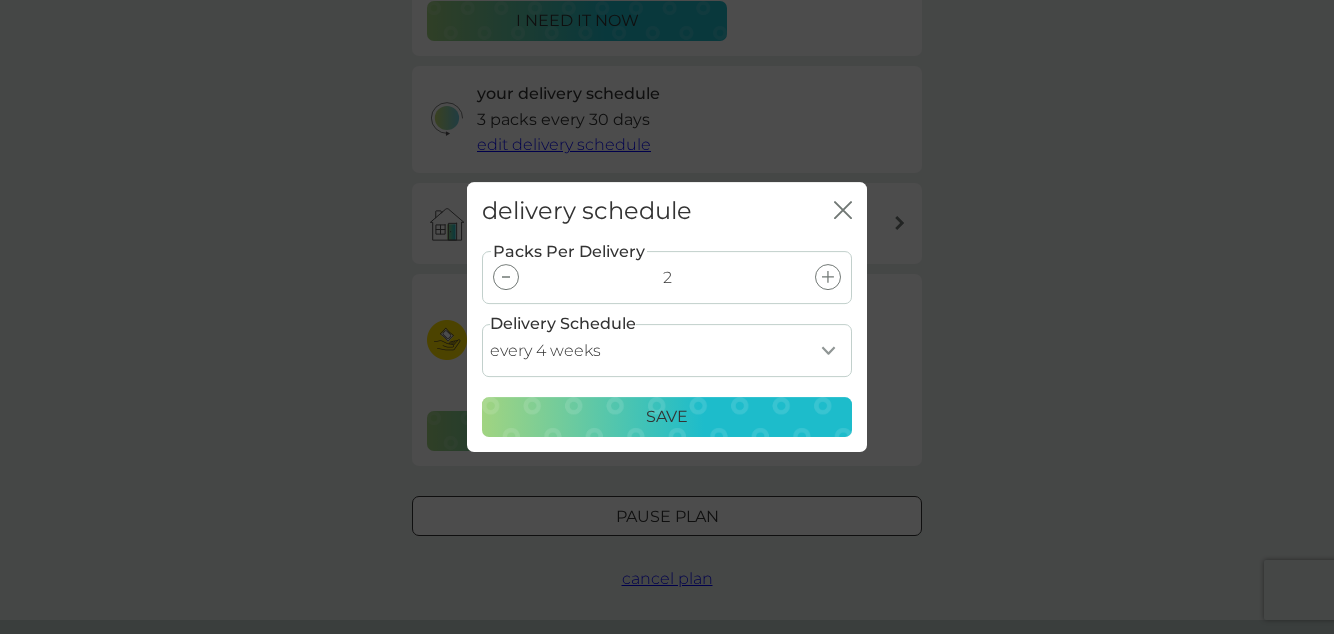 select on "35" 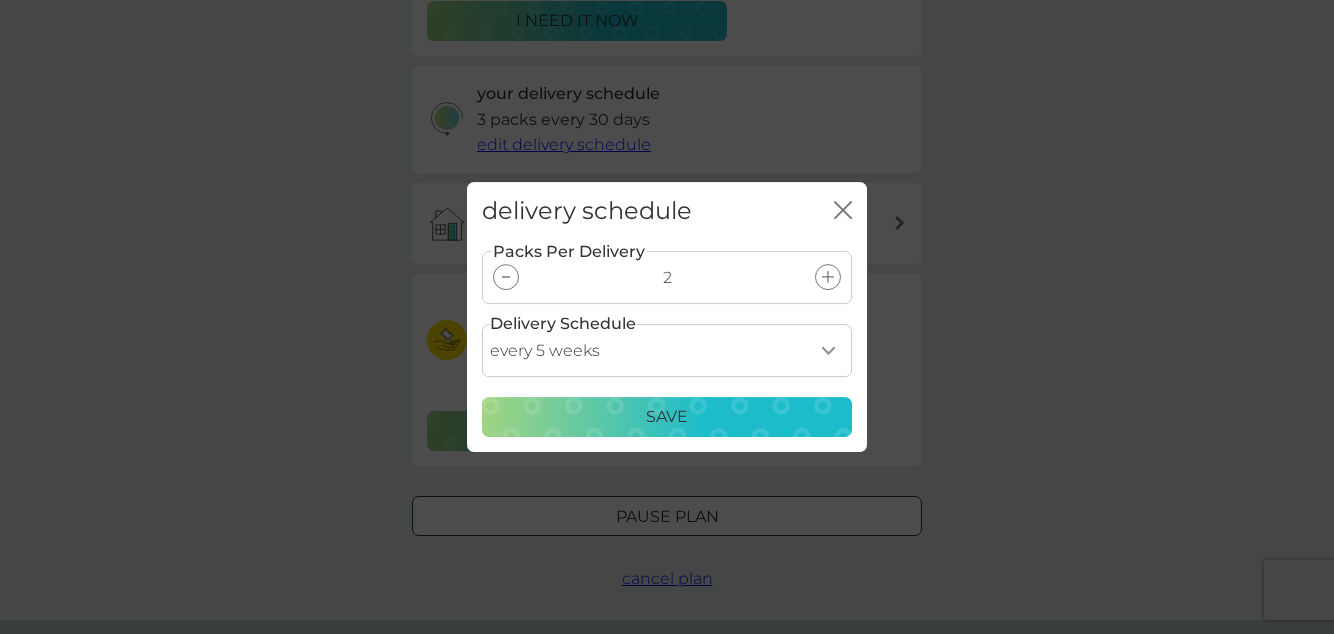 click on "Save" at bounding box center (667, 417) 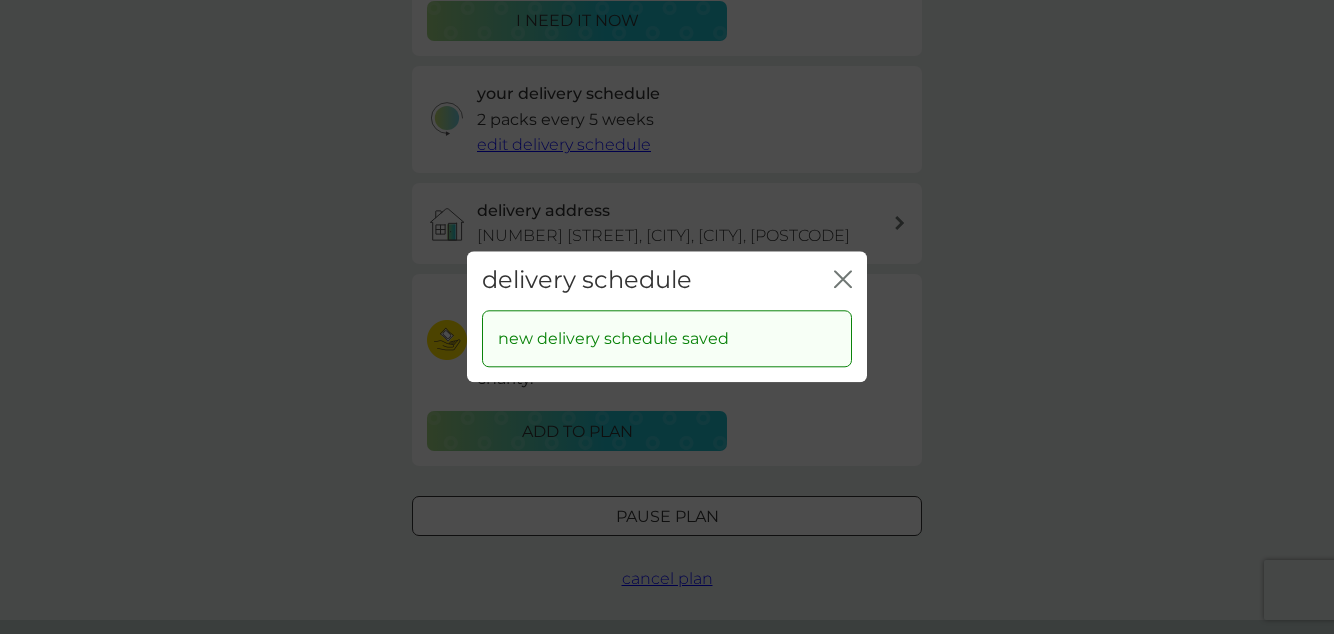 click on "close" at bounding box center (843, 280) 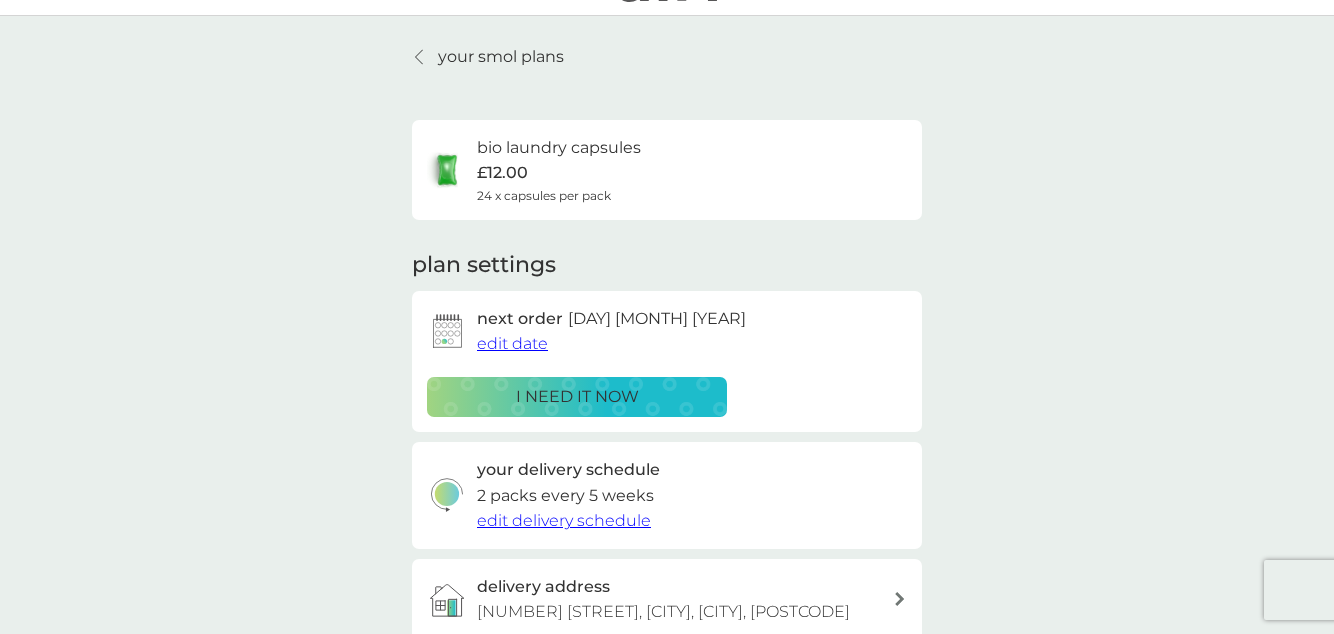 scroll, scrollTop: 0, scrollLeft: 0, axis: both 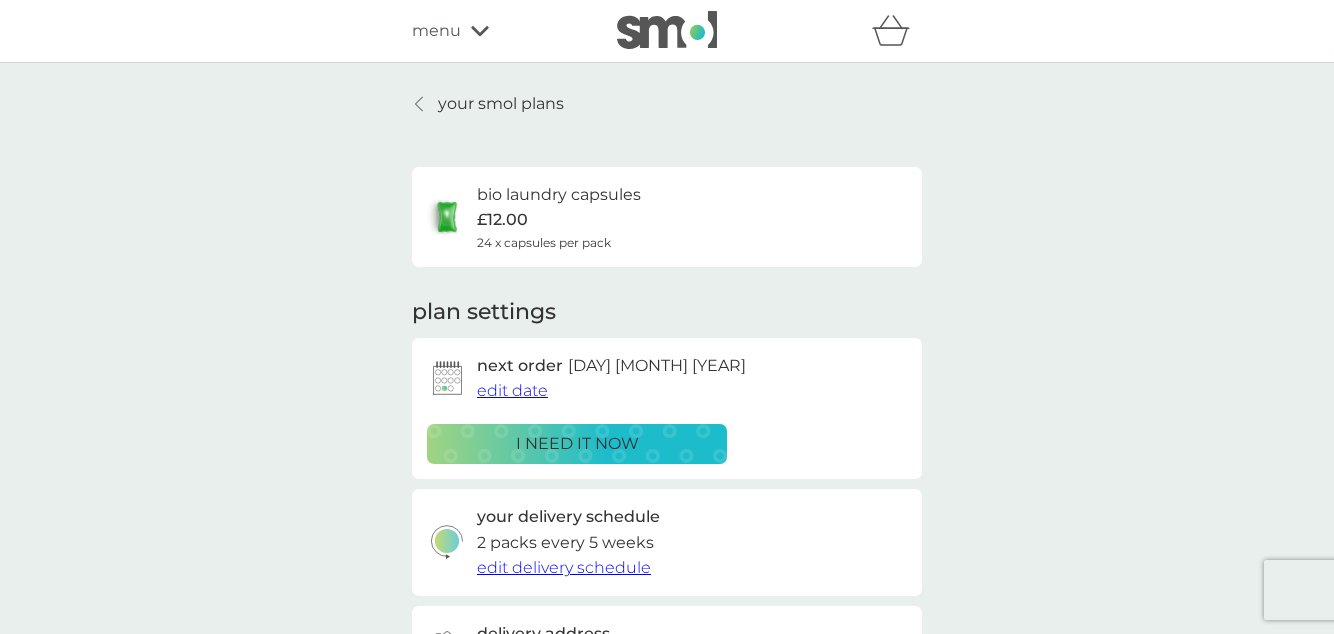 click 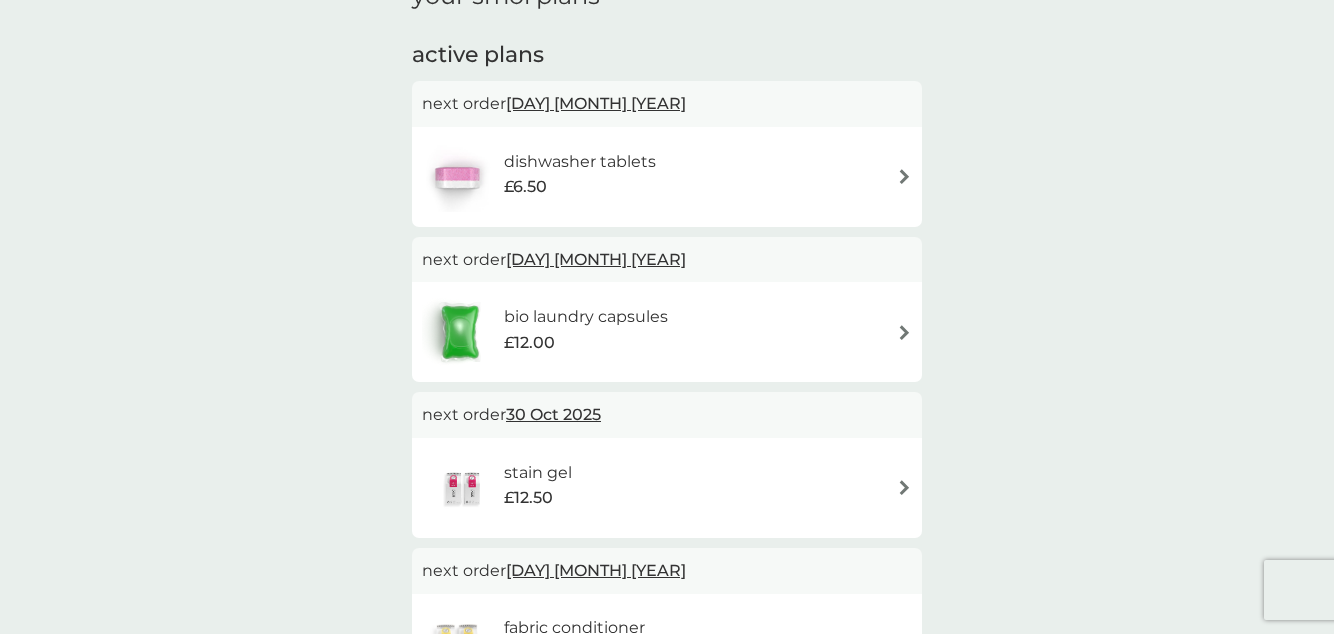 scroll, scrollTop: 331, scrollLeft: 0, axis: vertical 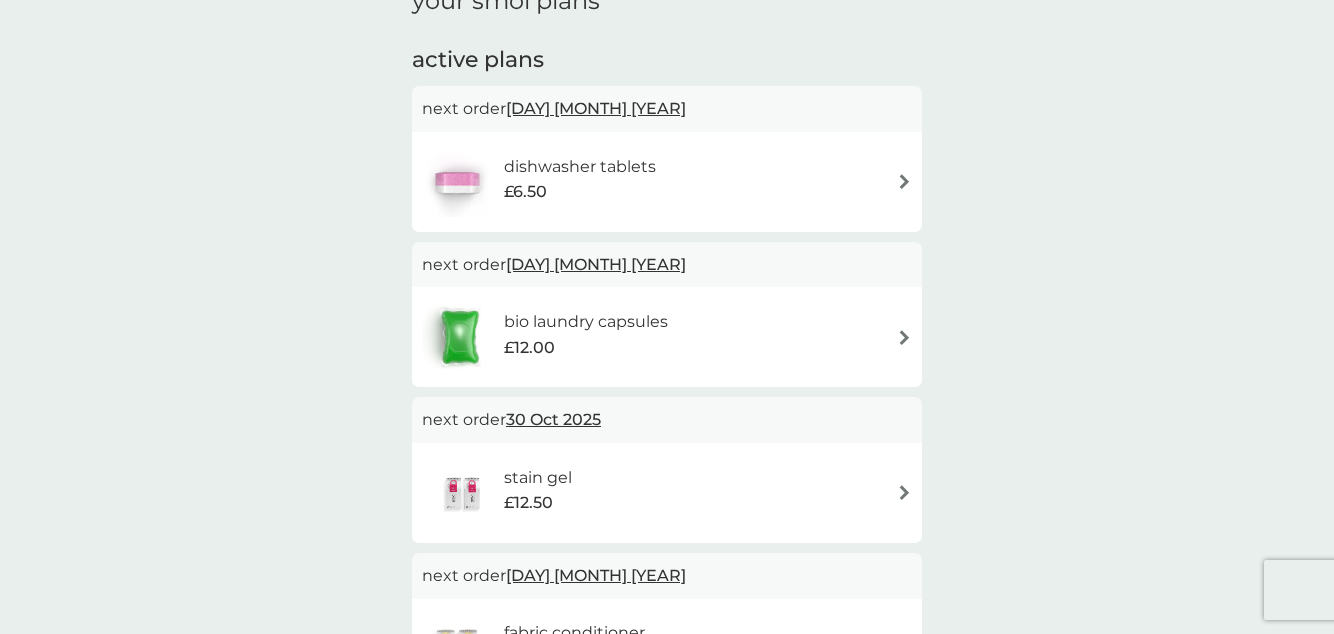 click on "dishwasher tablets £6.50" at bounding box center (667, 182) 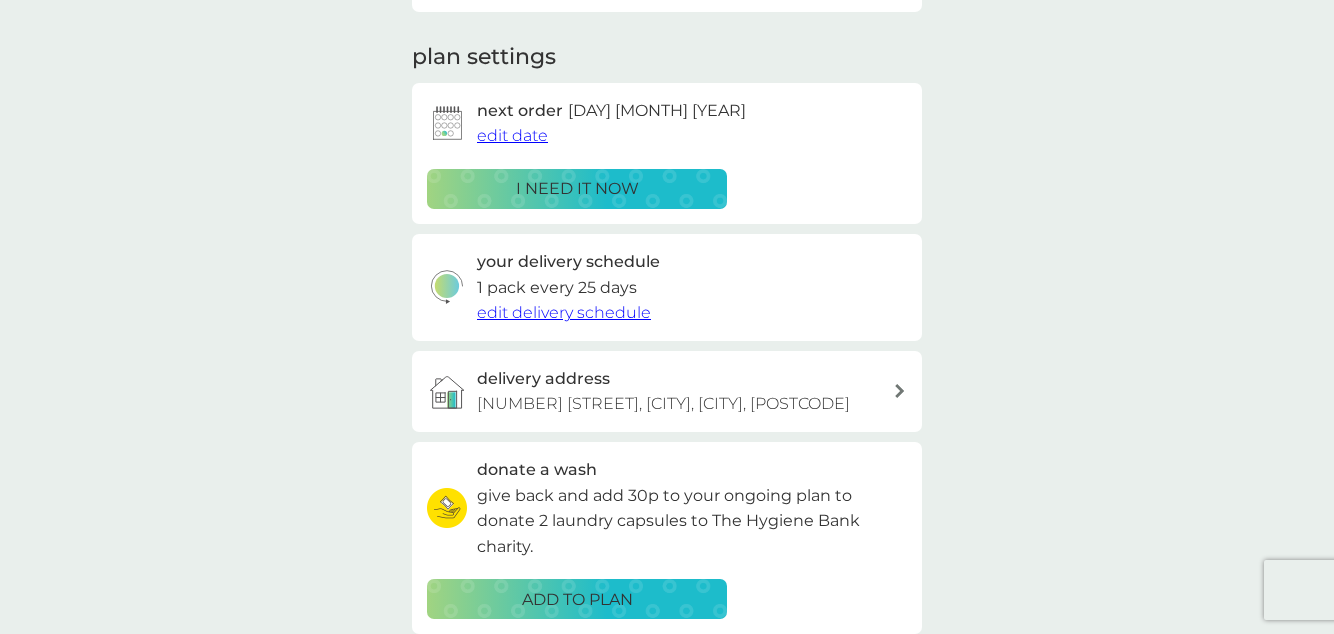 scroll, scrollTop: 256, scrollLeft: 0, axis: vertical 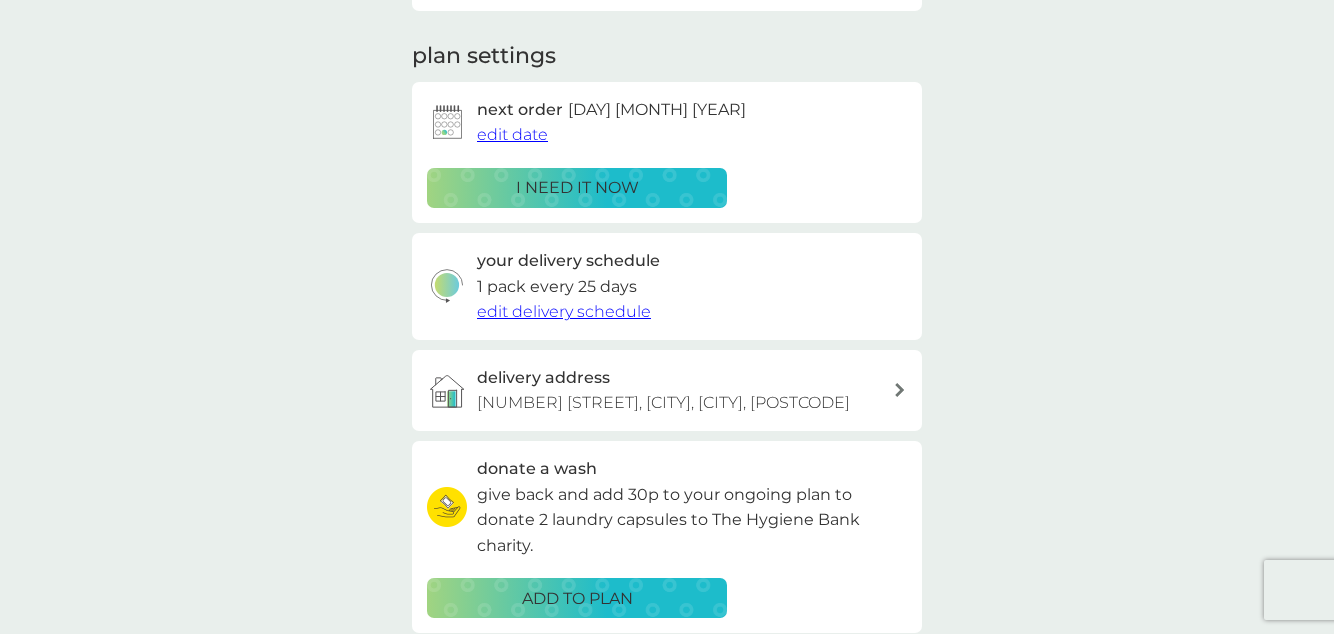 click on "edit delivery schedule" at bounding box center [564, 311] 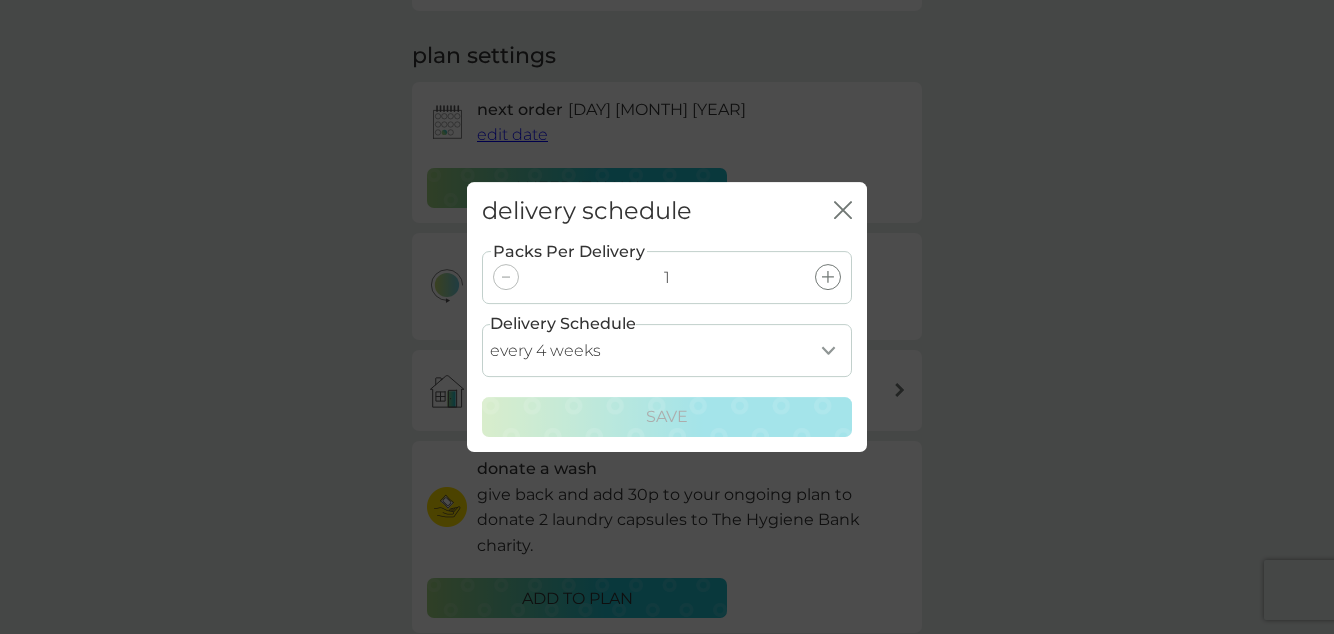 click on "every 1 week every 2 weeks every 3 weeks every 4 weeks every 5 weeks every 6 weeks every 7 weeks every 8 weeks every 9 weeks every 10 weeks every 11 weeks every 12 weeks every 13 weeks every 14 weeks every 15 weeks every 16 weeks every 17 weeks" at bounding box center (667, 350) 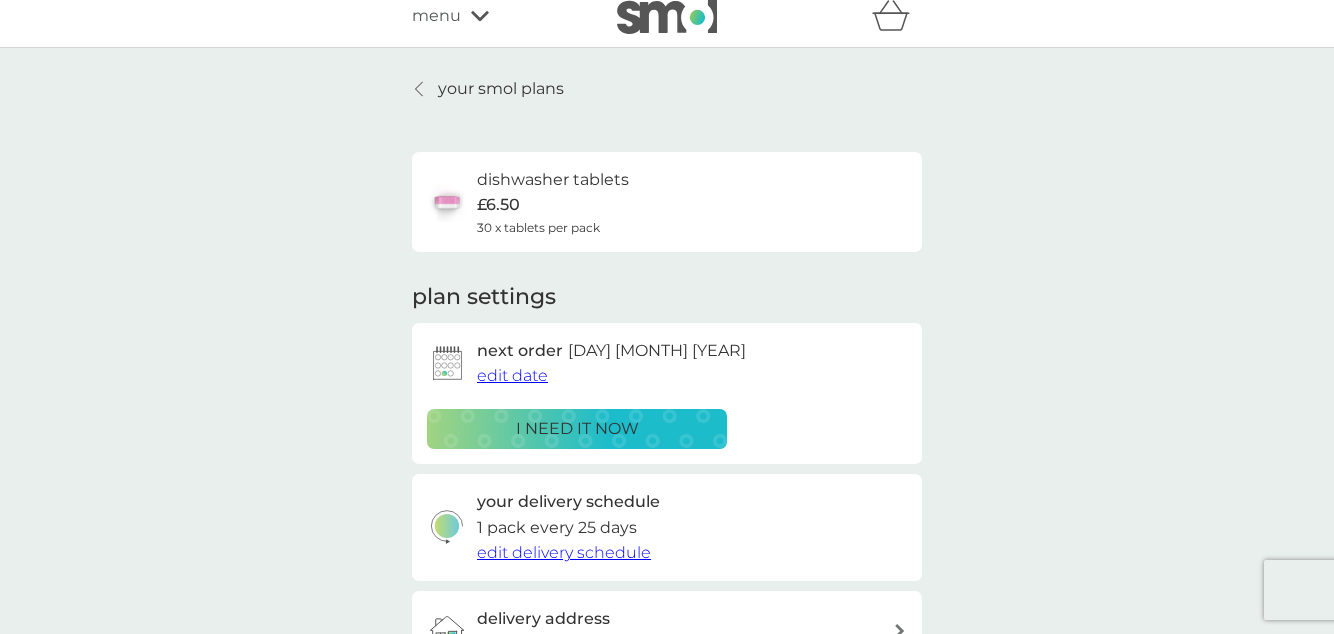 scroll, scrollTop: 12, scrollLeft: 0, axis: vertical 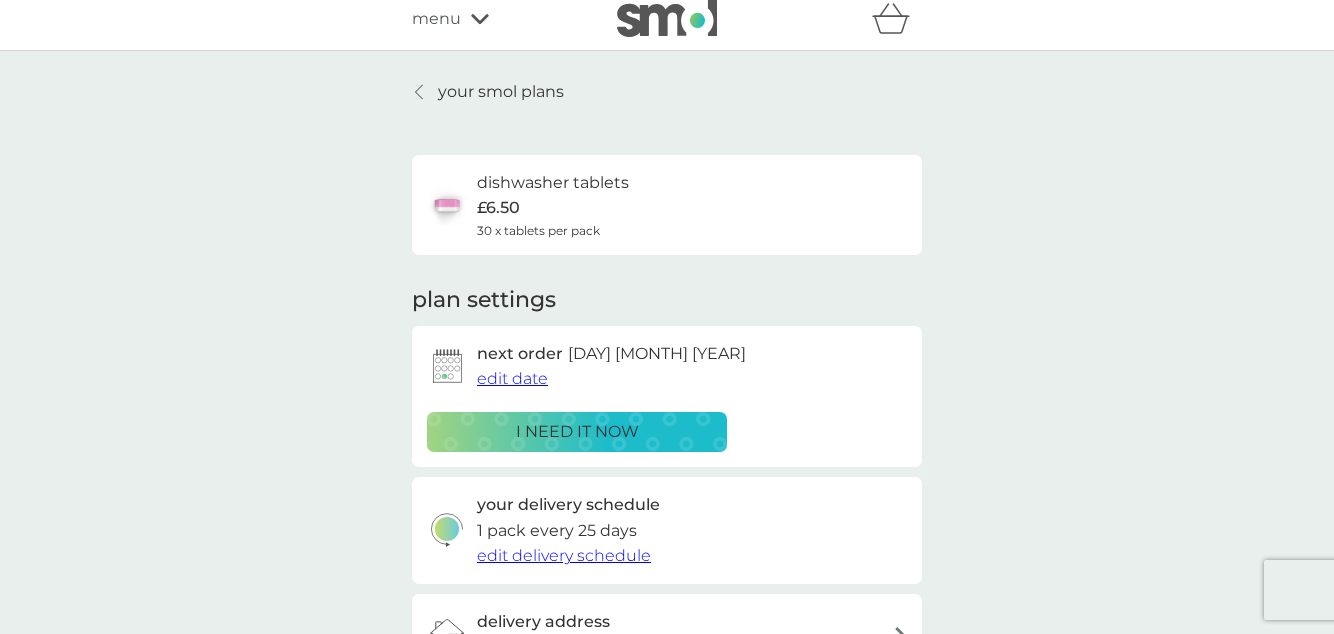 click on "edit date" at bounding box center [512, 378] 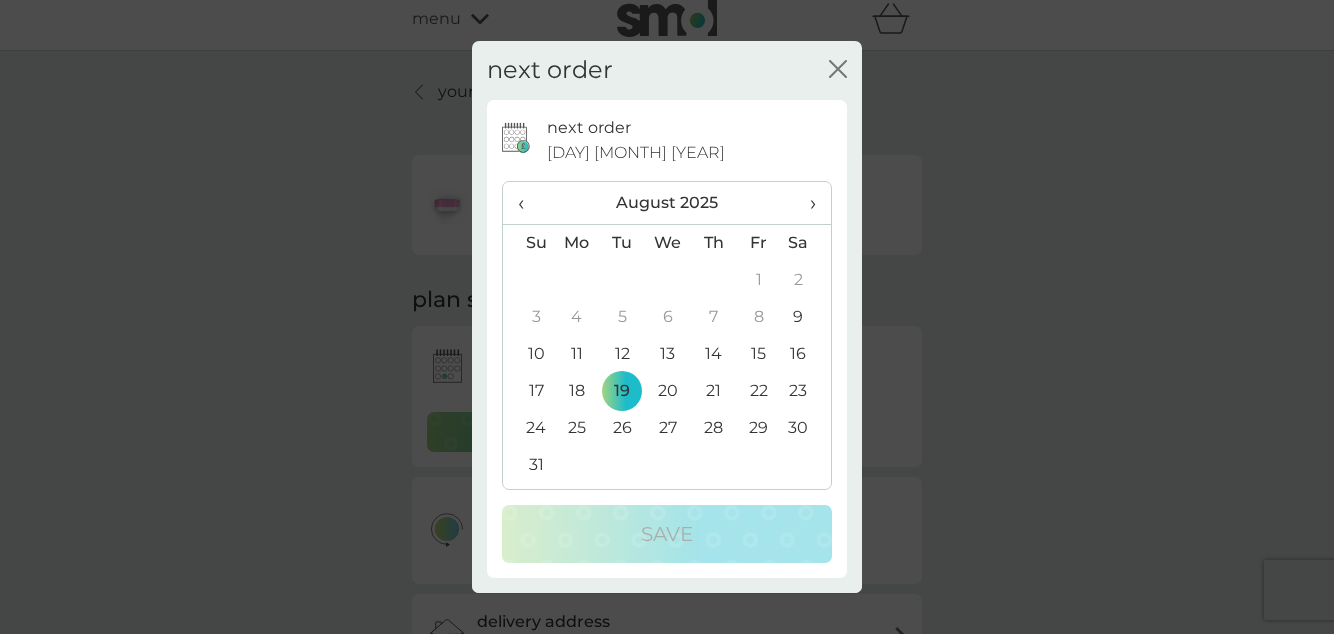 click on "28" at bounding box center [713, 428] 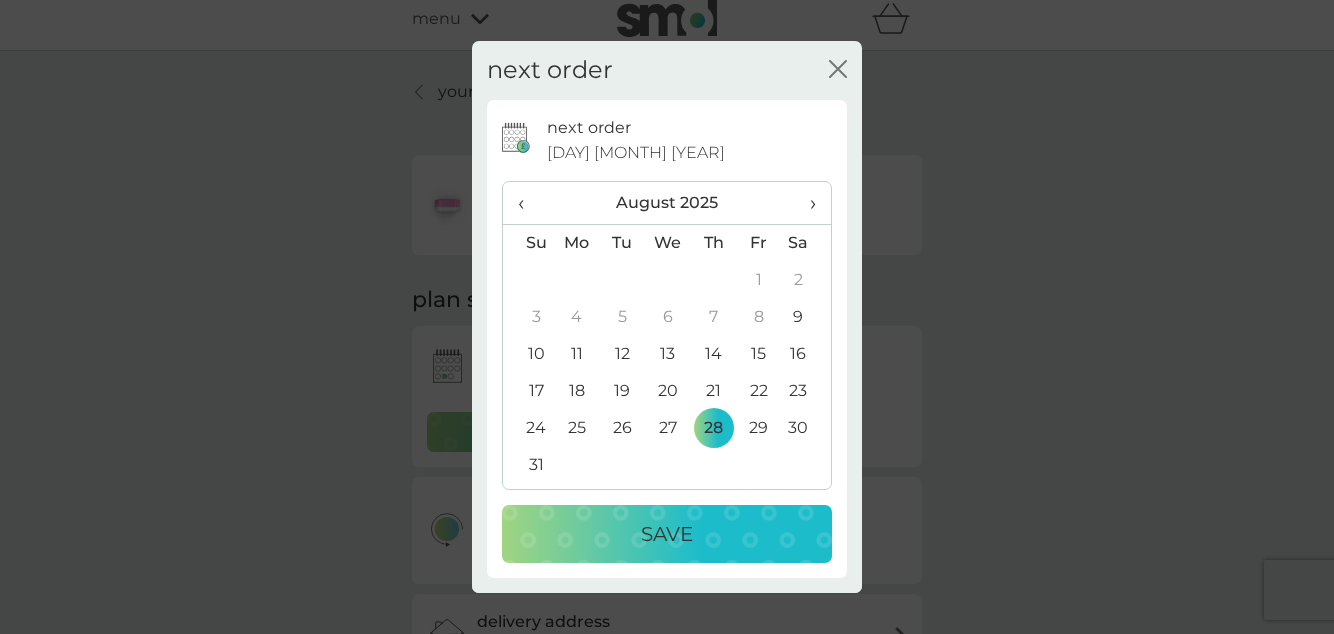 click on "29" at bounding box center [758, 428] 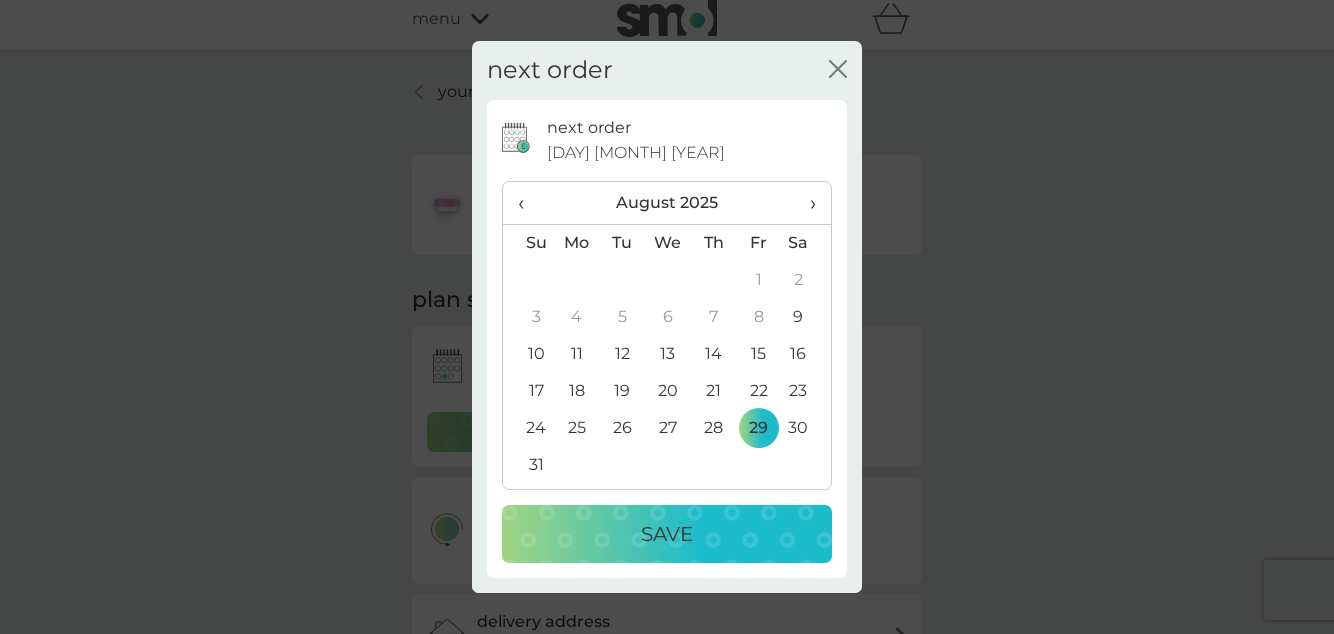 click on "Save" at bounding box center (667, 534) 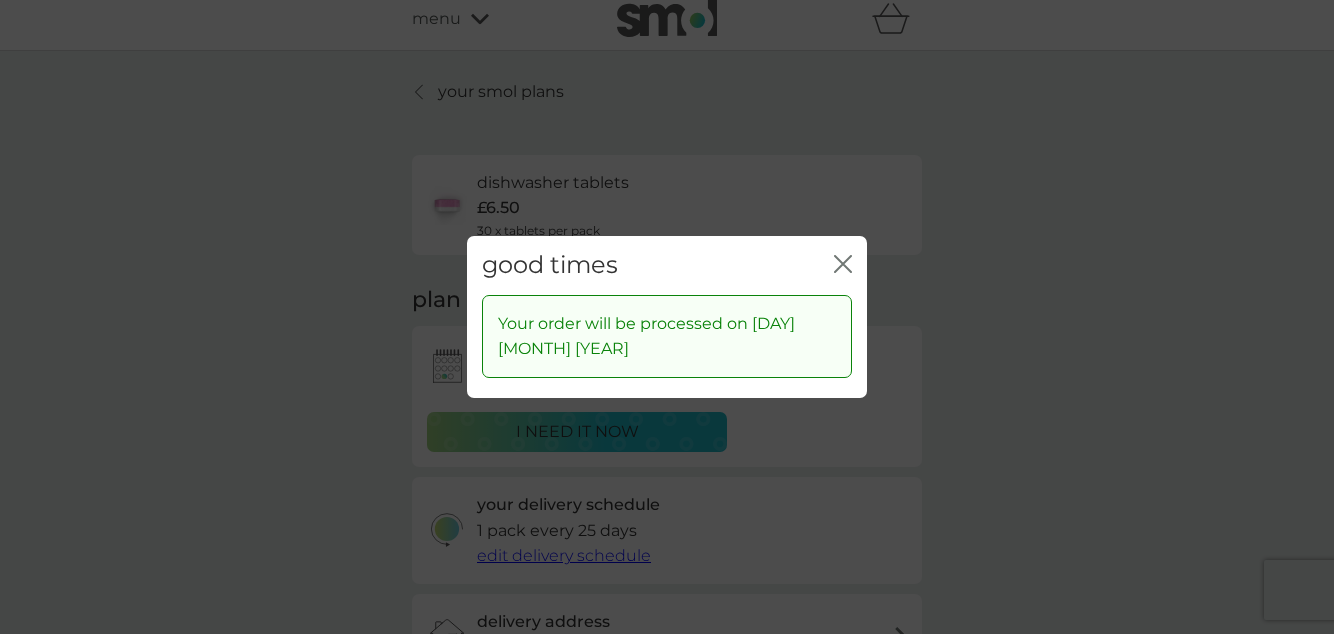 click 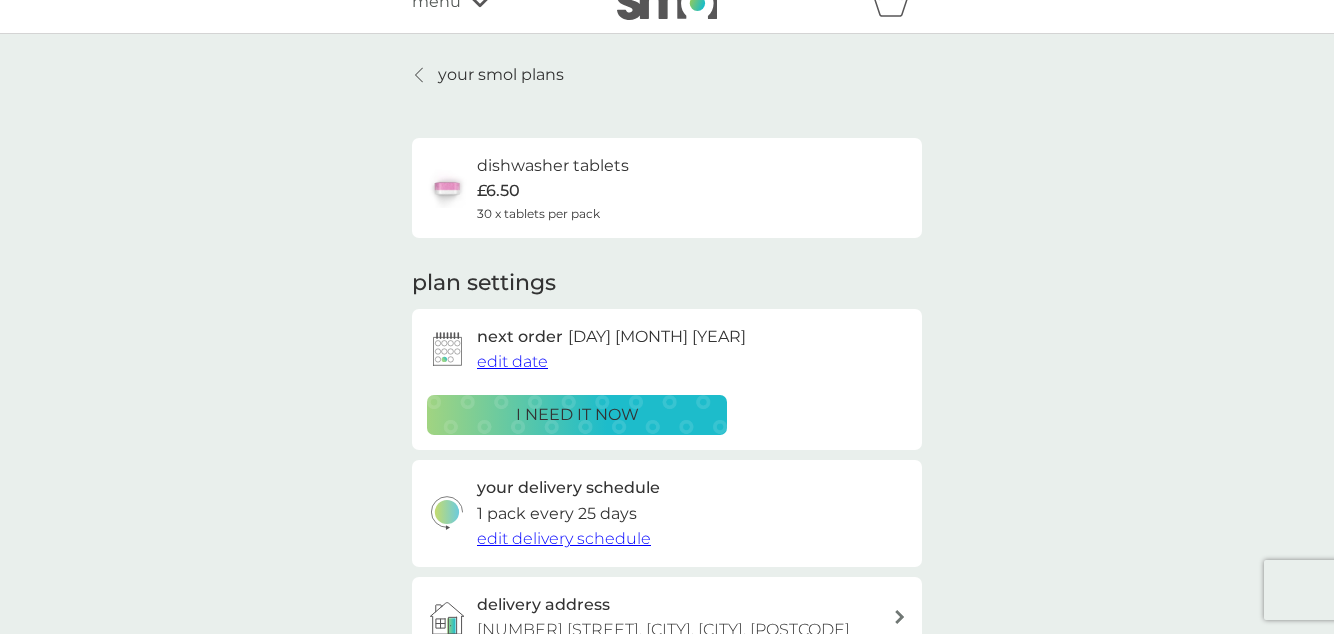 scroll, scrollTop: 0, scrollLeft: 0, axis: both 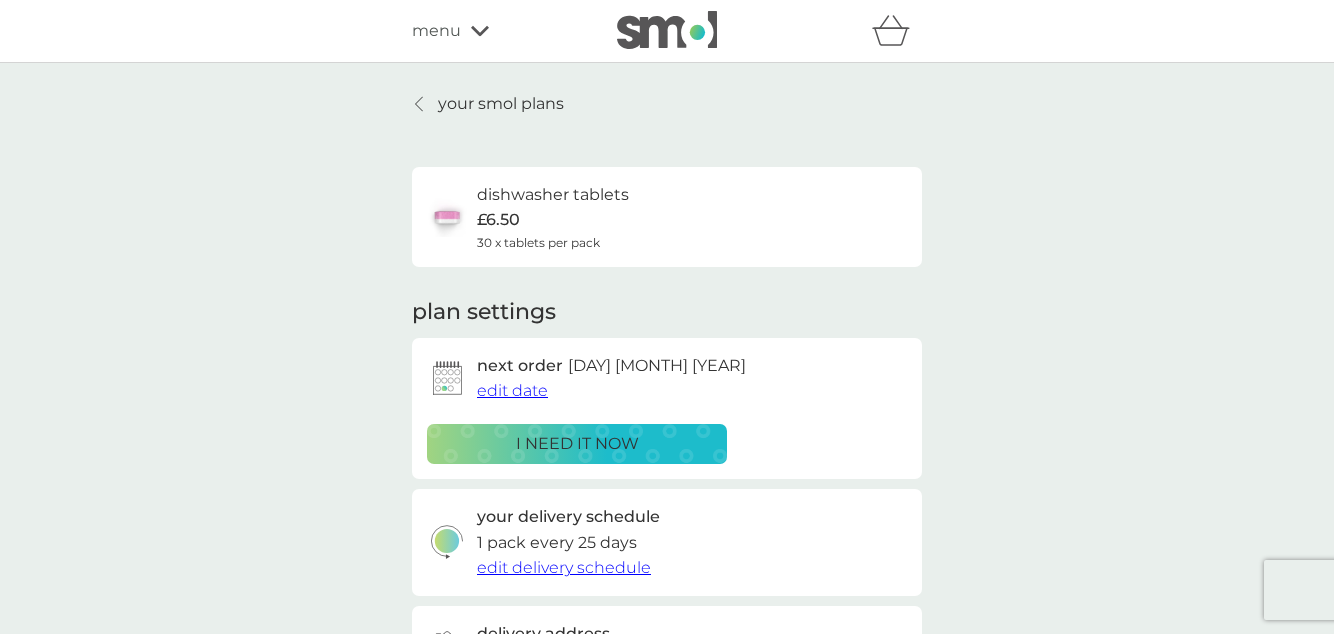 click 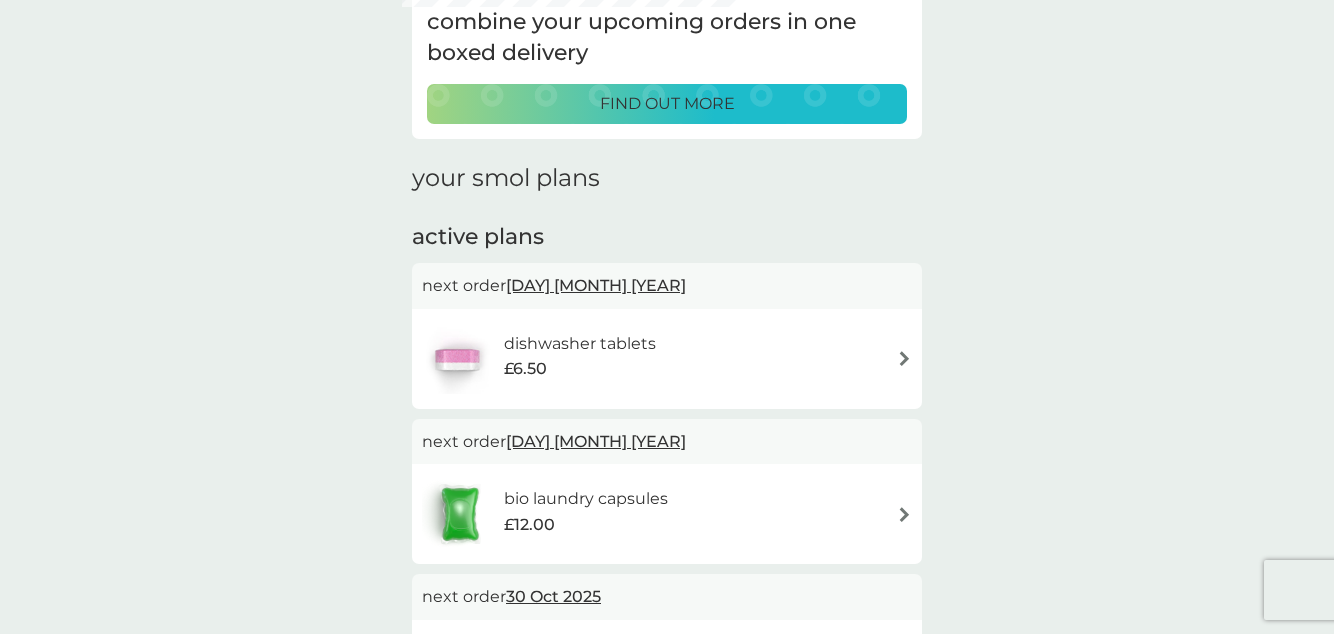 scroll, scrollTop: 0, scrollLeft: 0, axis: both 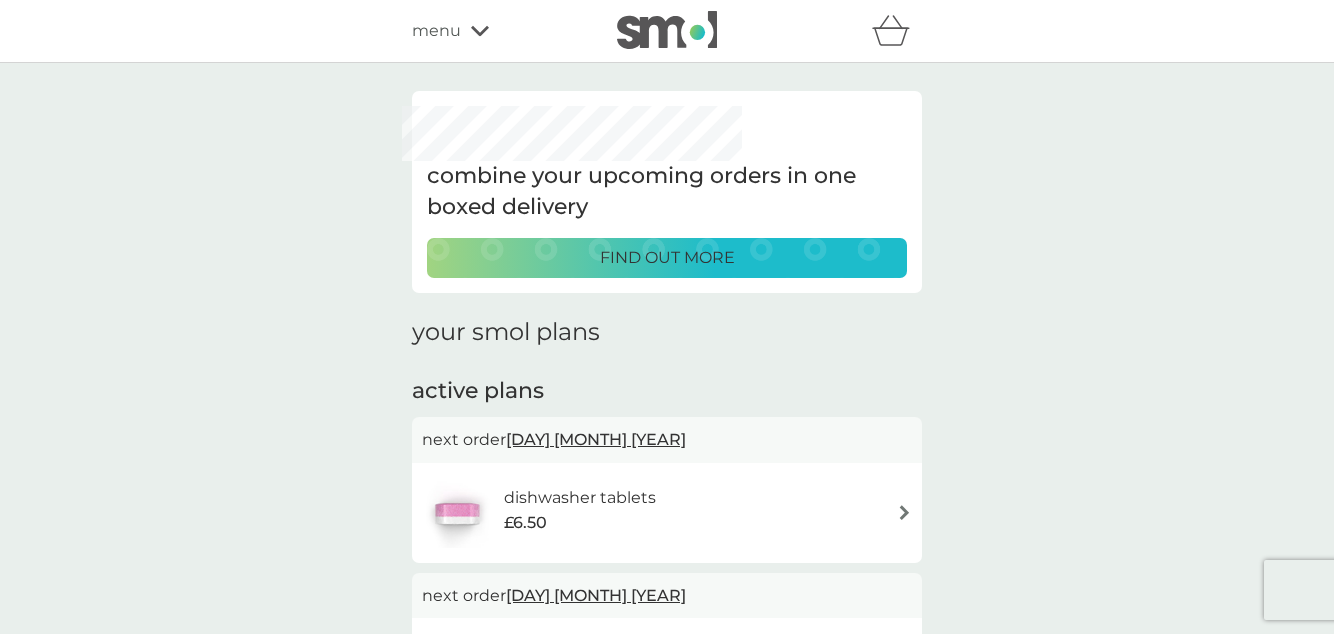 click 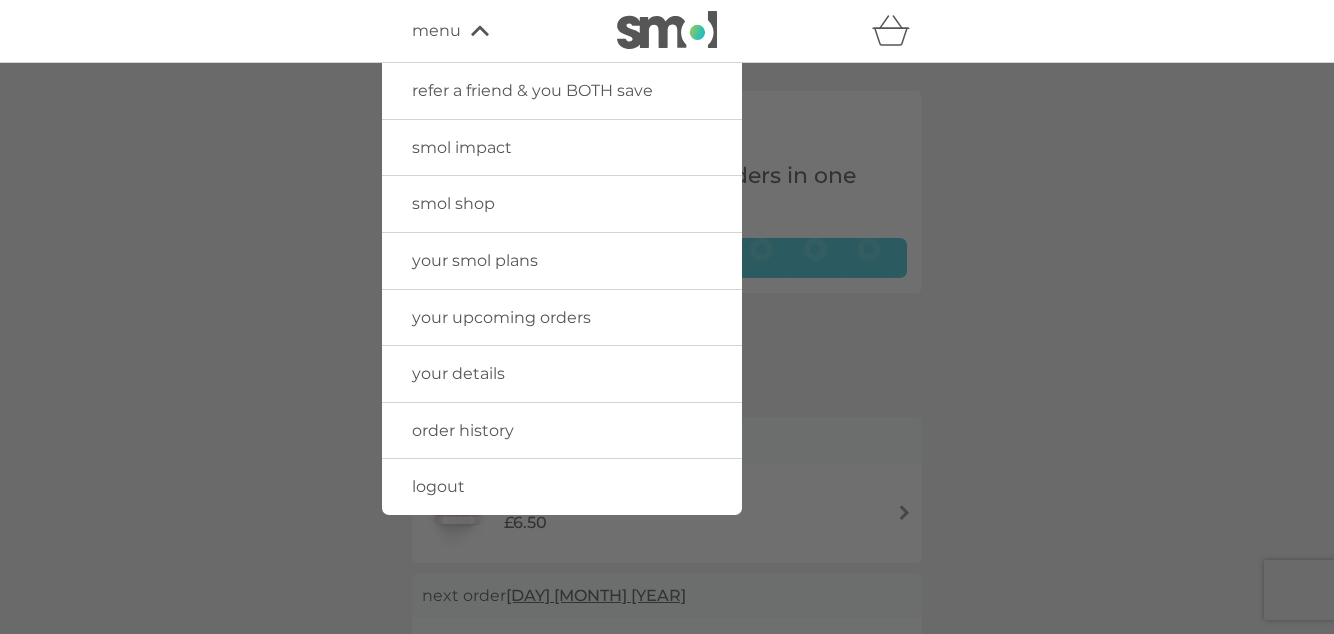 click on "logout" at bounding box center (562, 487) 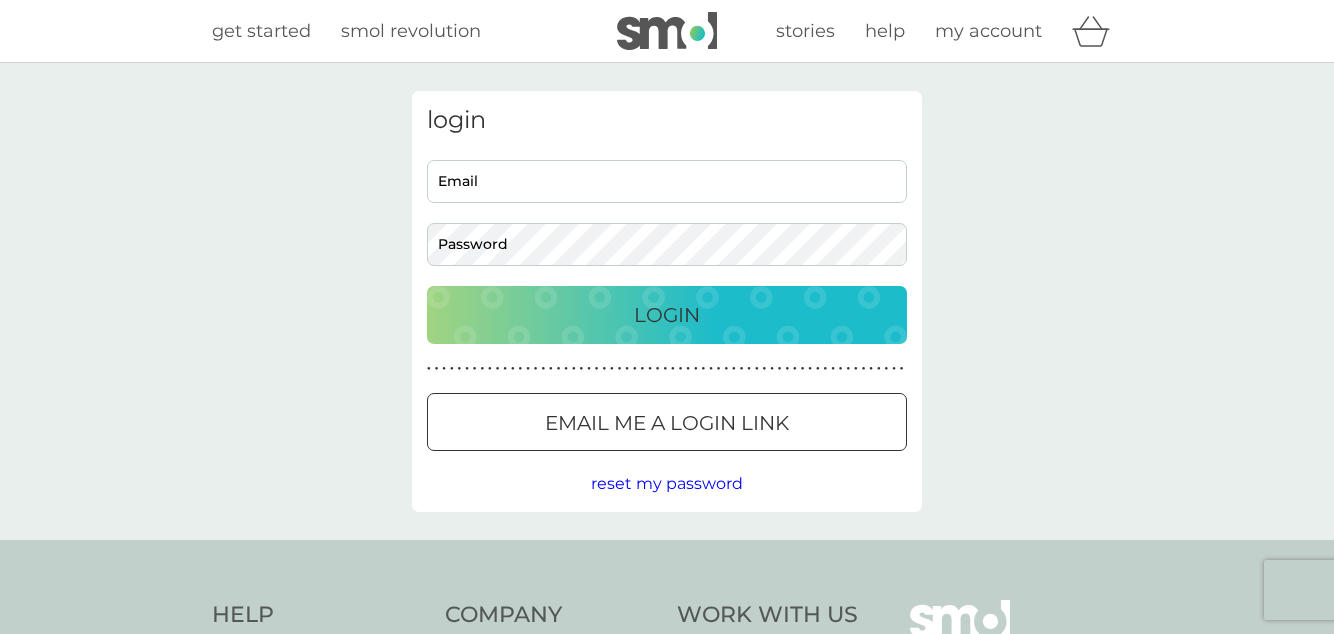 scroll, scrollTop: 0, scrollLeft: 0, axis: both 